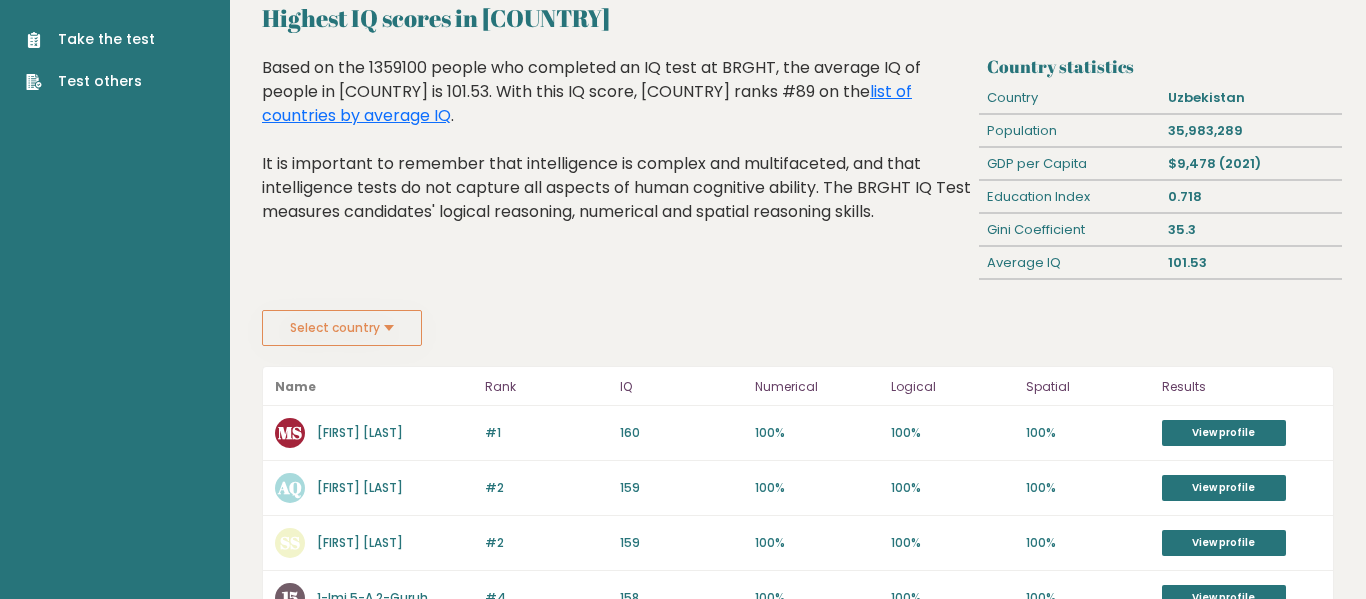 scroll, scrollTop: 66, scrollLeft: 3, axis: both 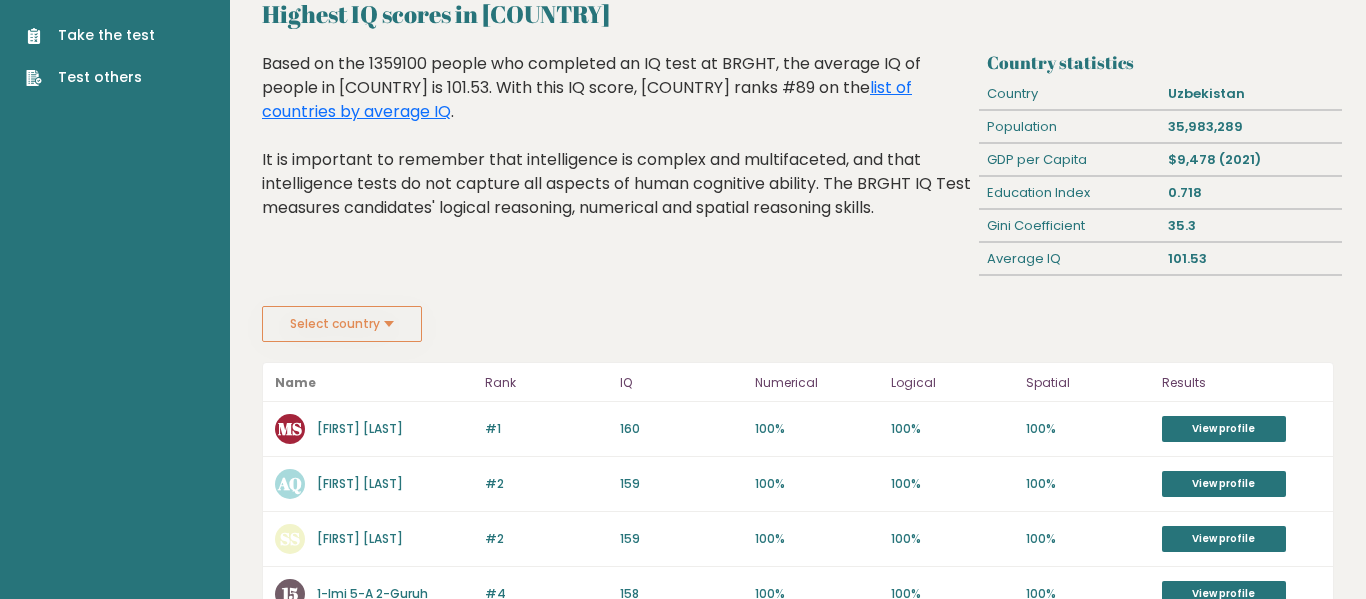 click on "Select country" at bounding box center (342, 324) 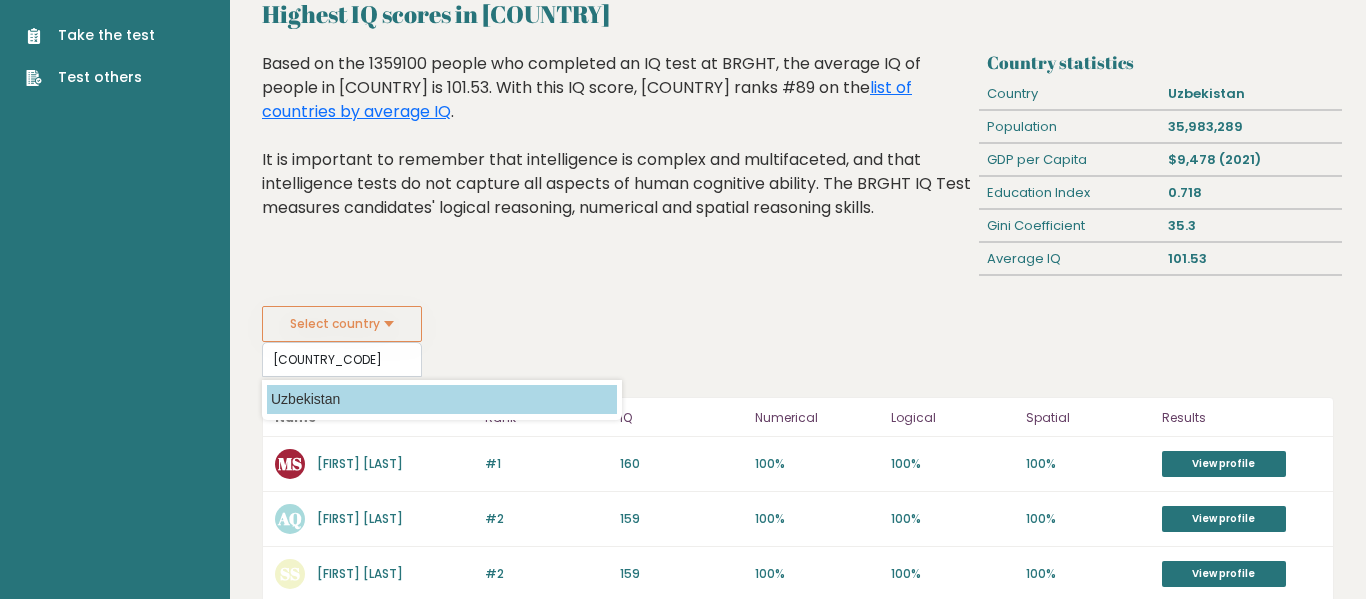 click on "Uzbekistan" at bounding box center [442, 399] 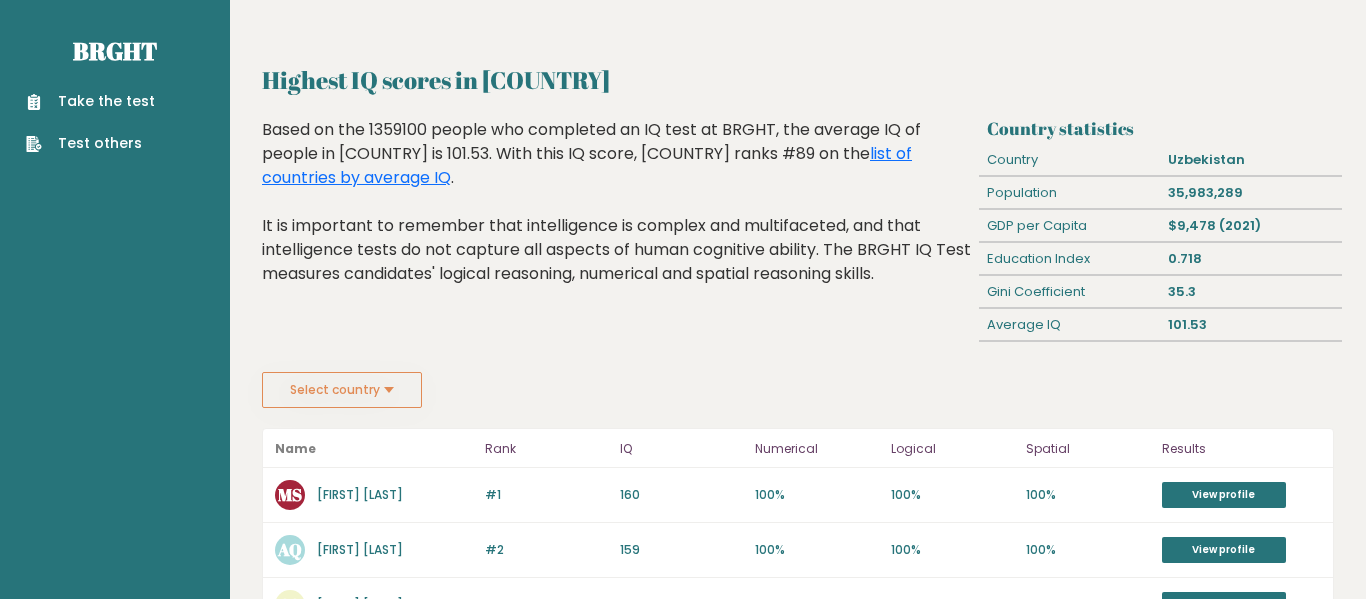 scroll, scrollTop: 0, scrollLeft: 0, axis: both 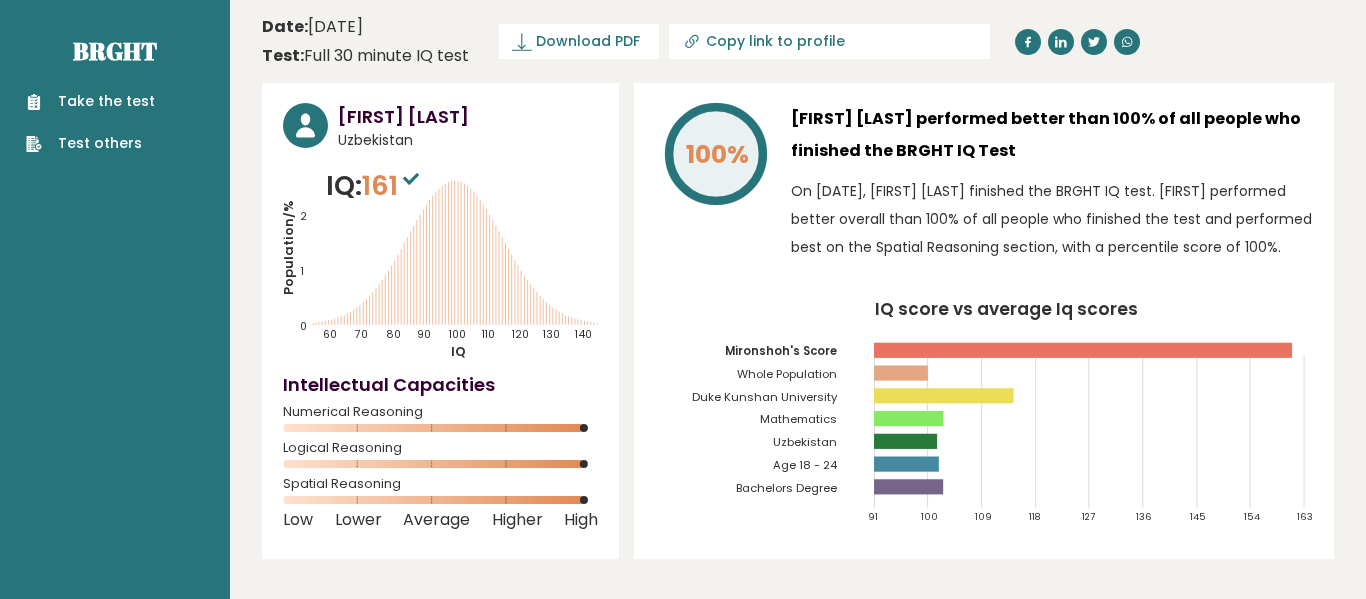 click on "Take the test" at bounding box center (90, 101) 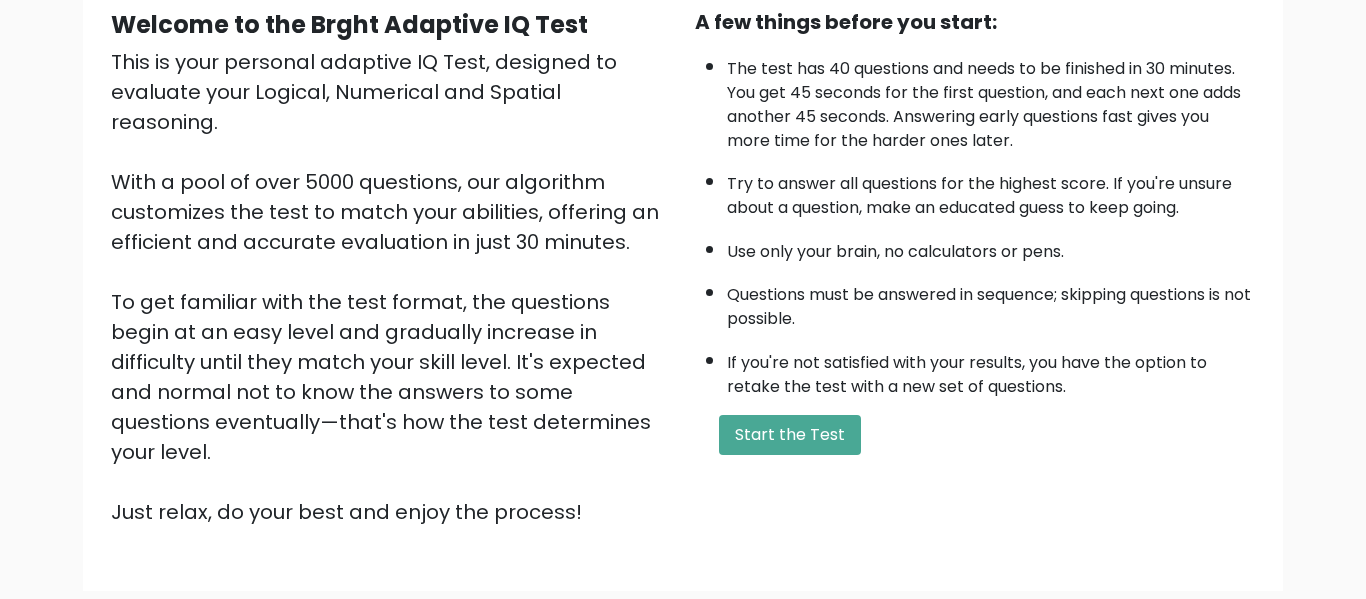 scroll, scrollTop: 198, scrollLeft: 0, axis: vertical 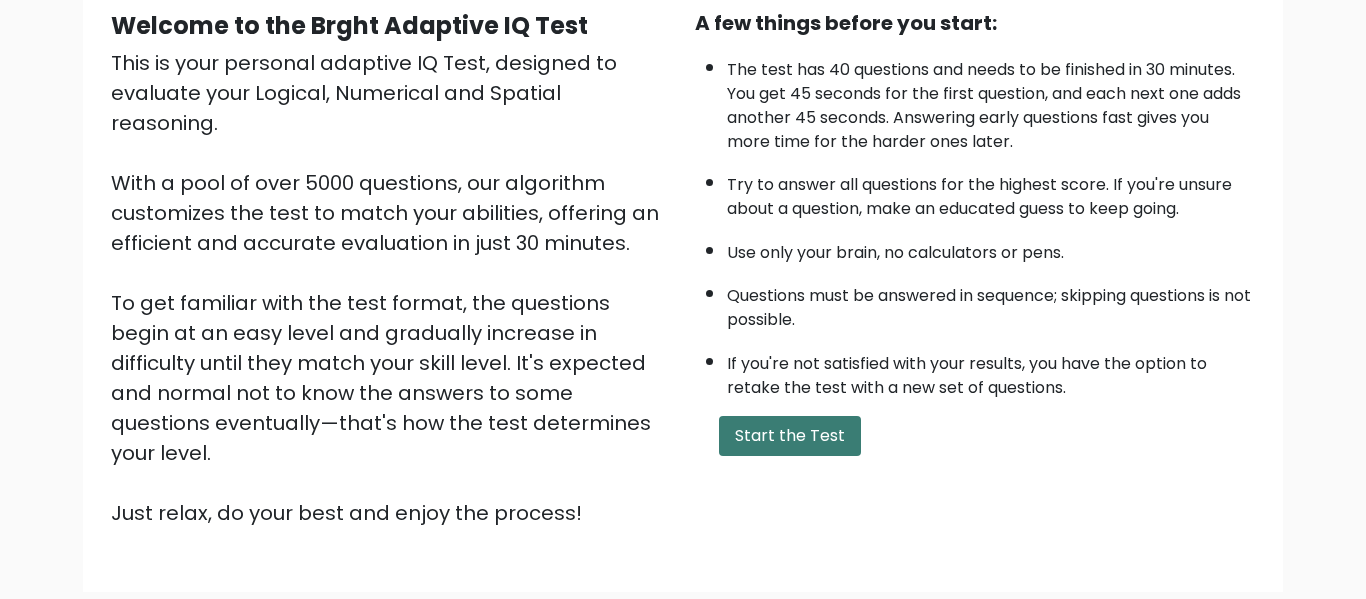 click on "Start the Test" at bounding box center [790, 436] 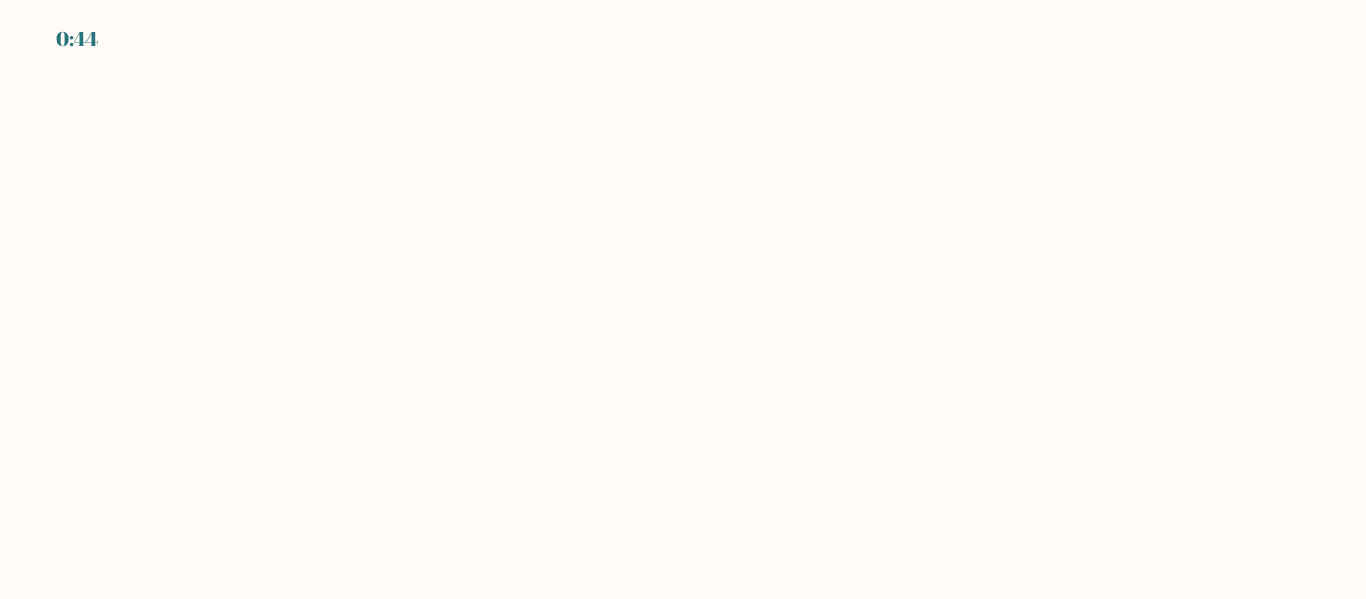 scroll, scrollTop: 0, scrollLeft: 0, axis: both 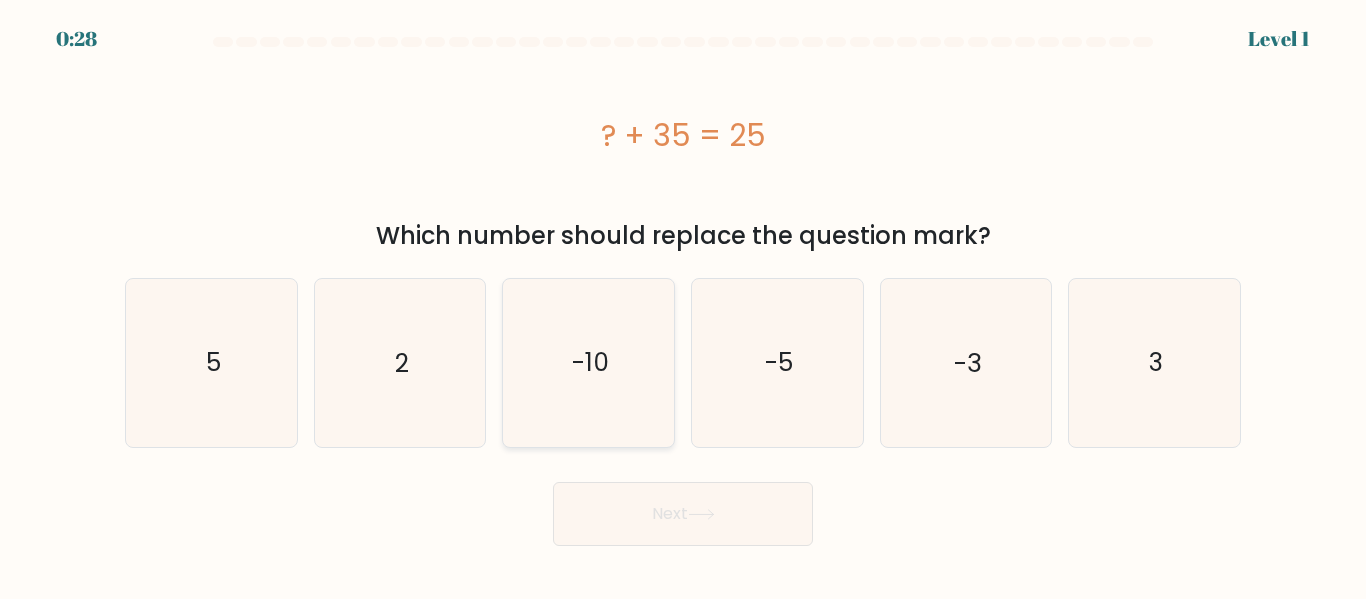 click on "-10" 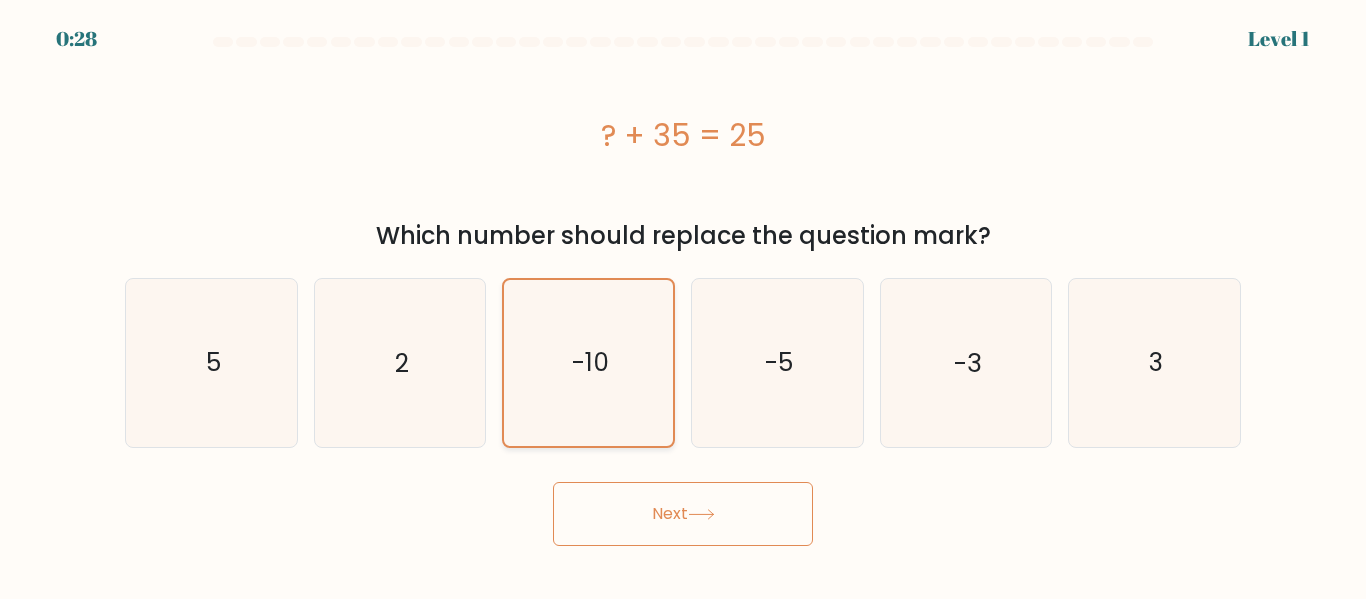 click on "-10" 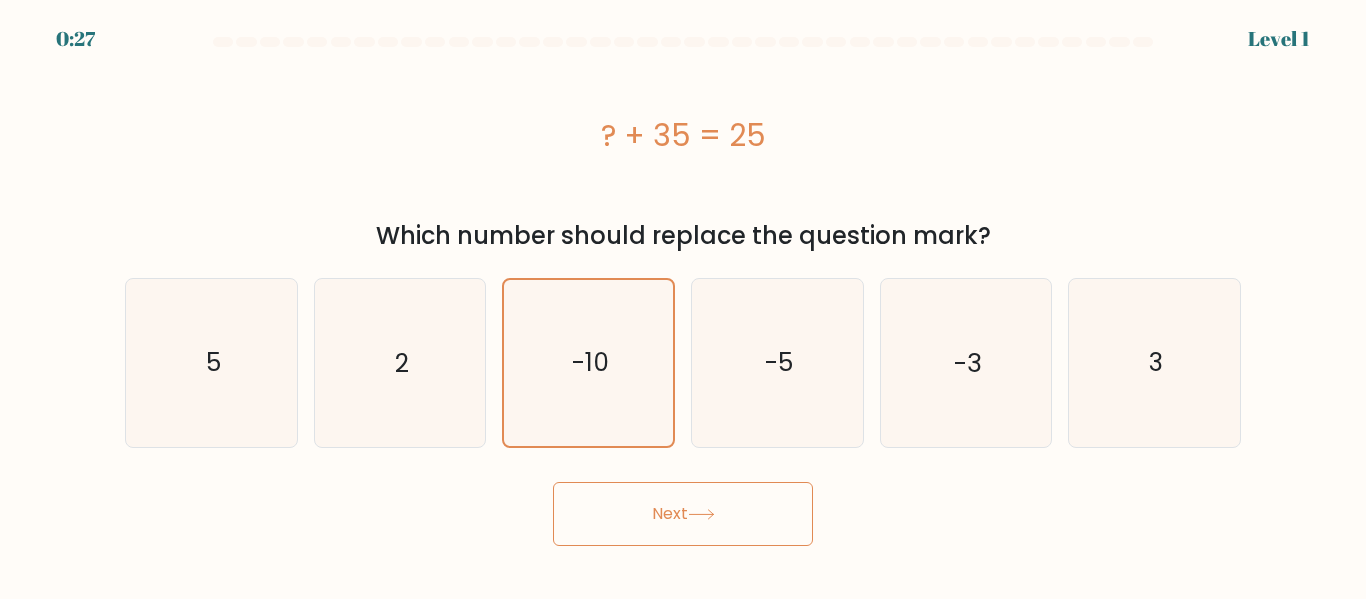 click on "c." at bounding box center [0, 0] 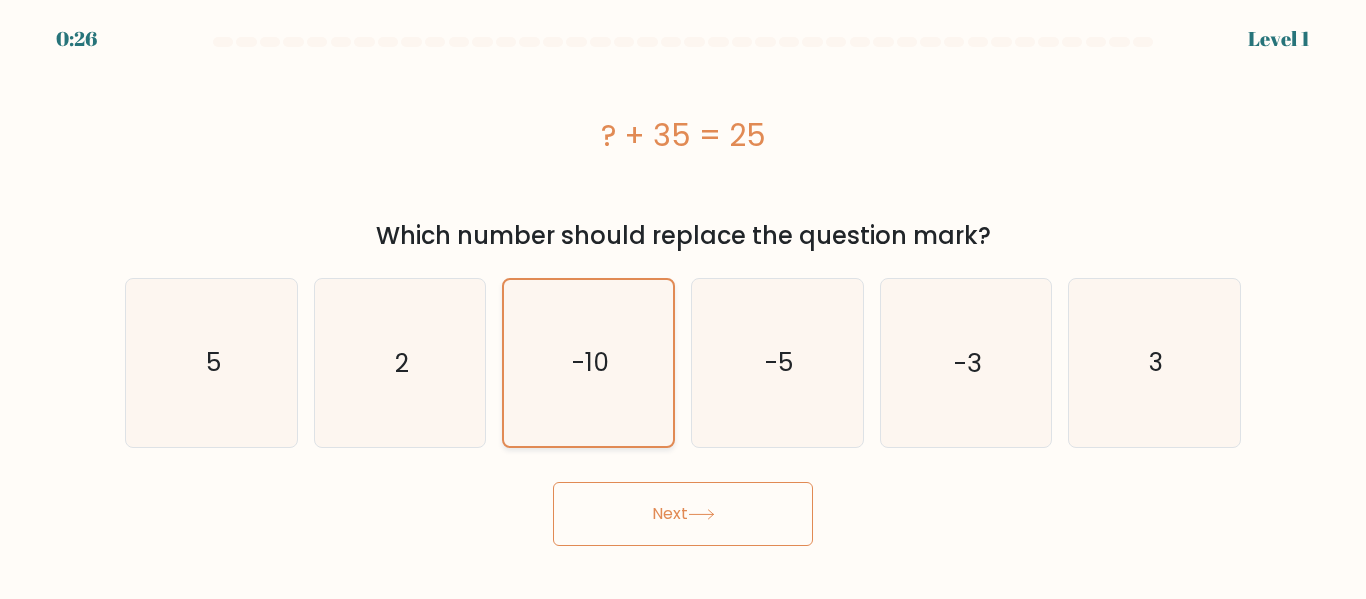 click on "-10" 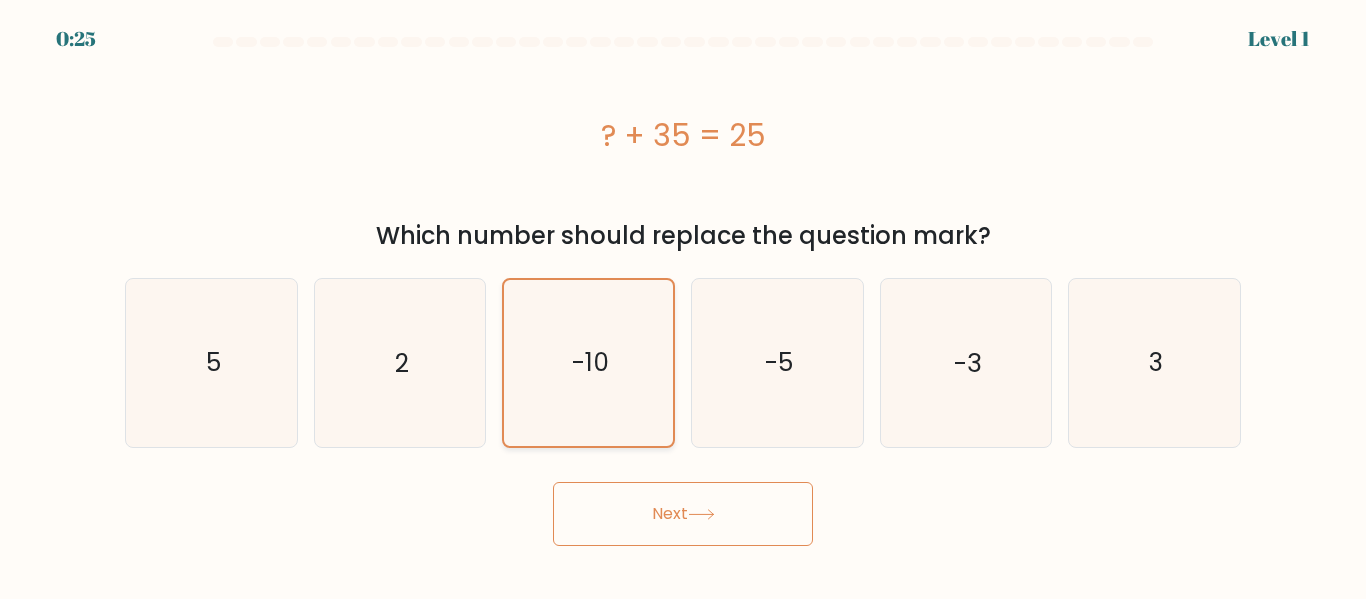 click on "-10" 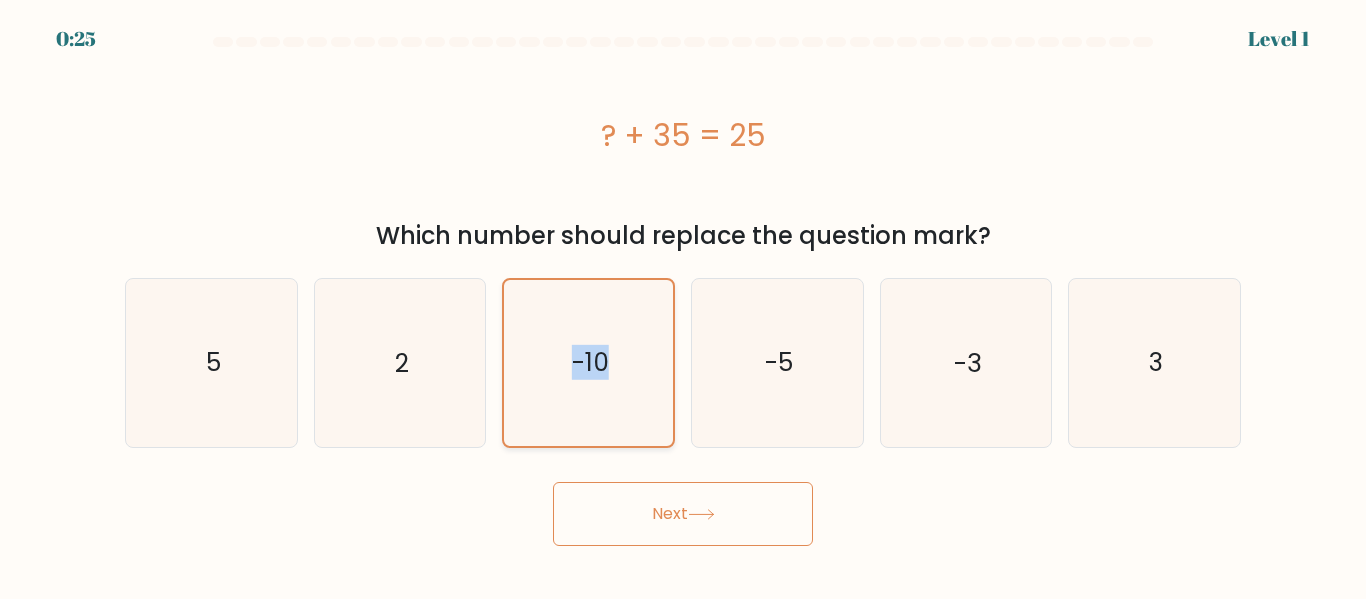 click on "-10" 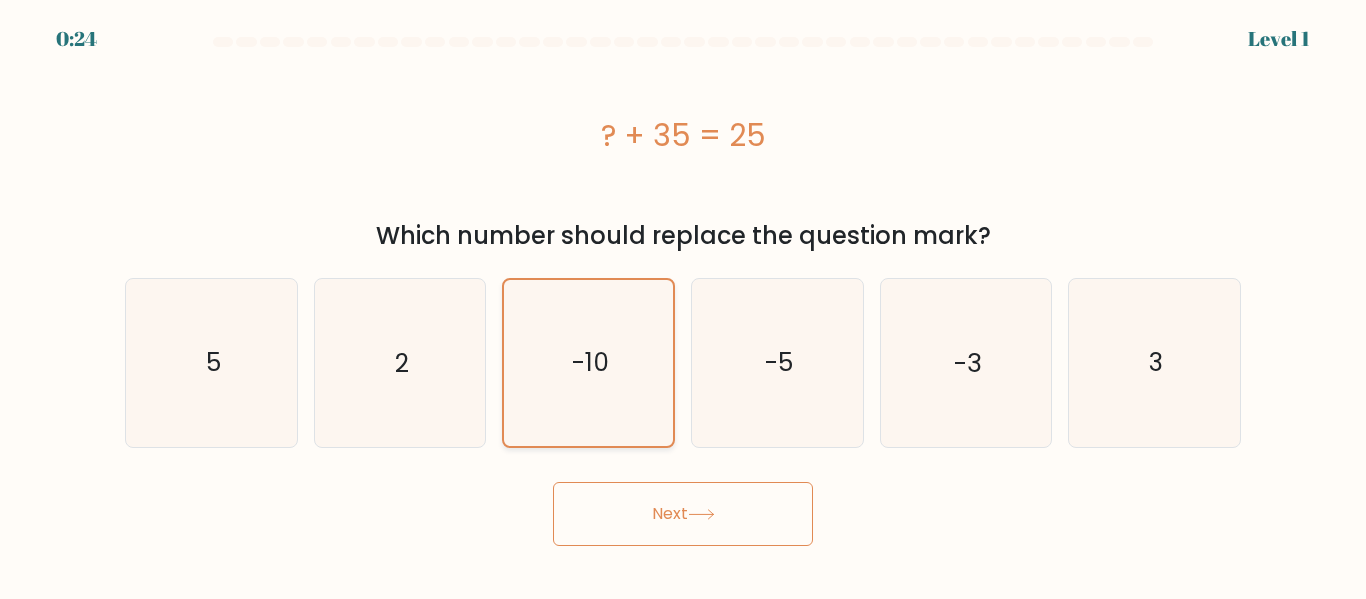 click on "-10" 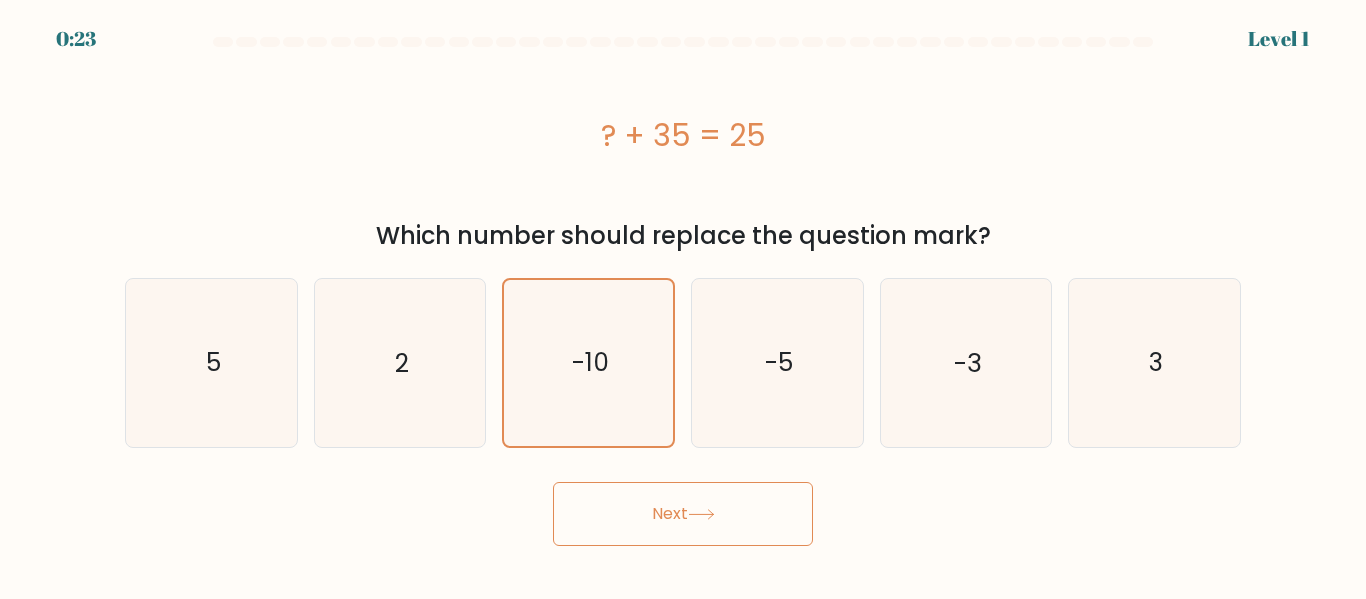 click on "c." at bounding box center (0, 0) 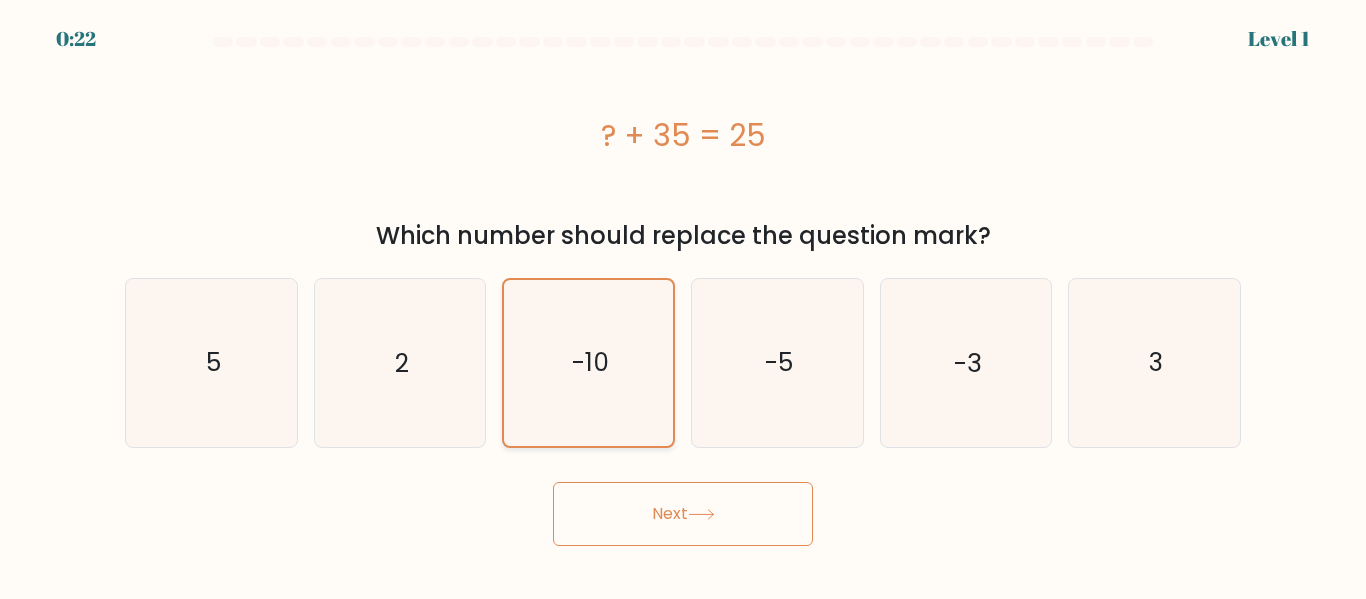 click on "-10" 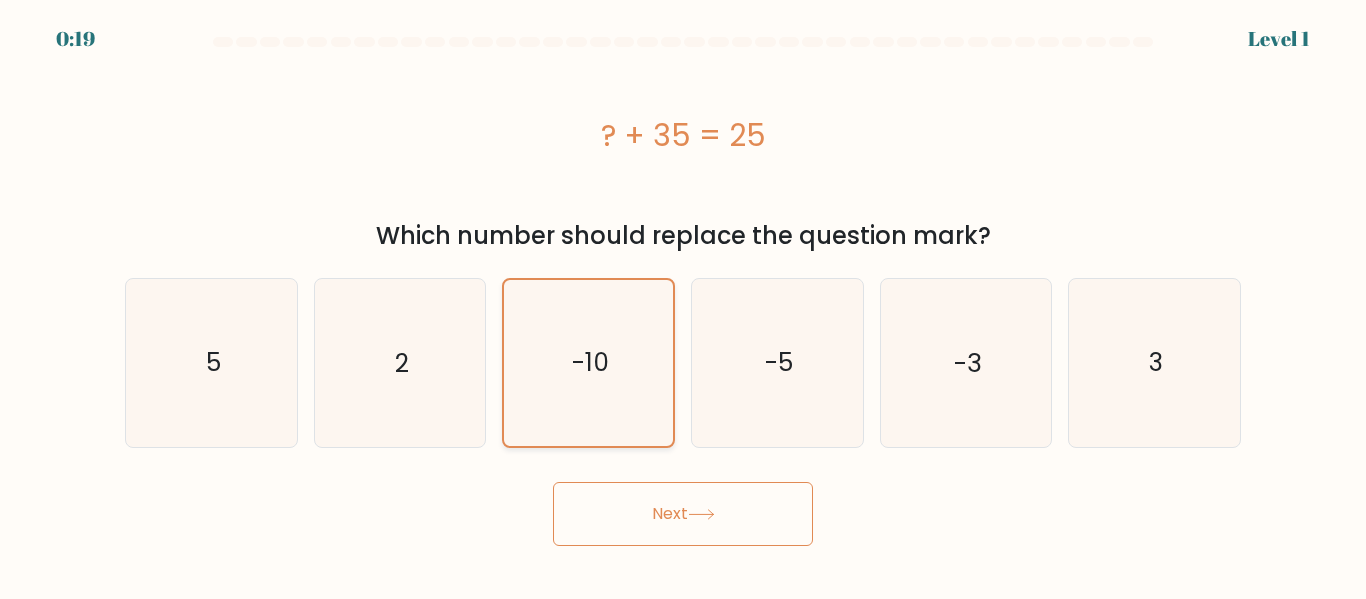 click on "-10" 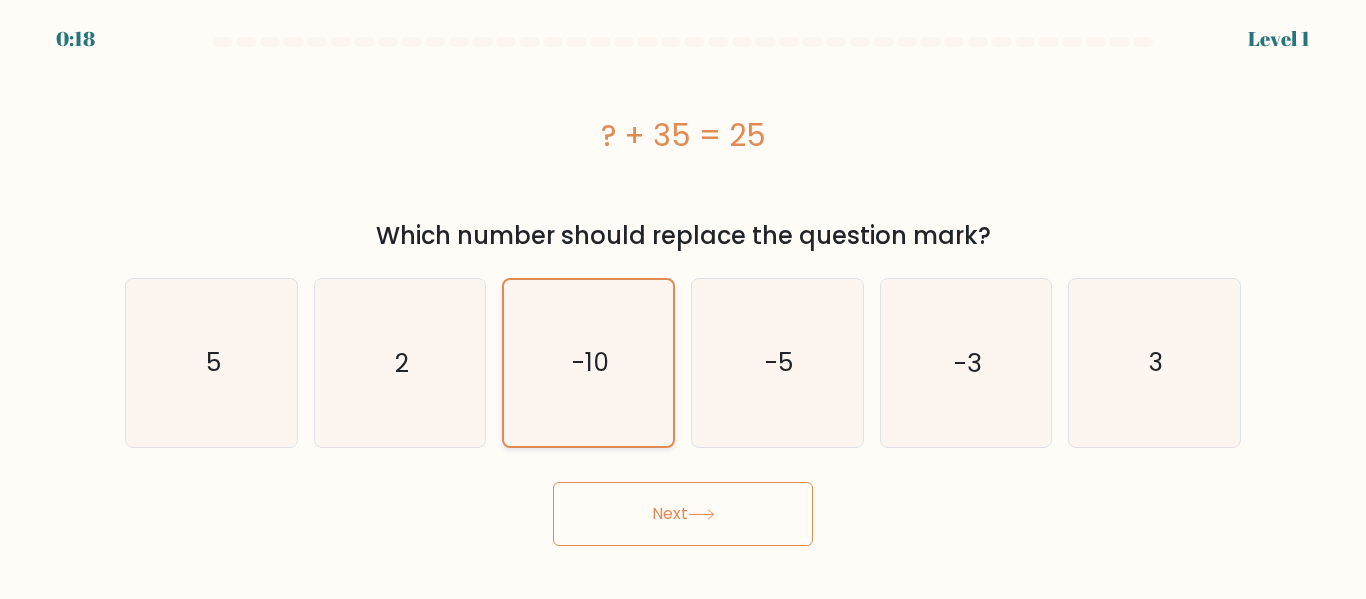 click on "-10" 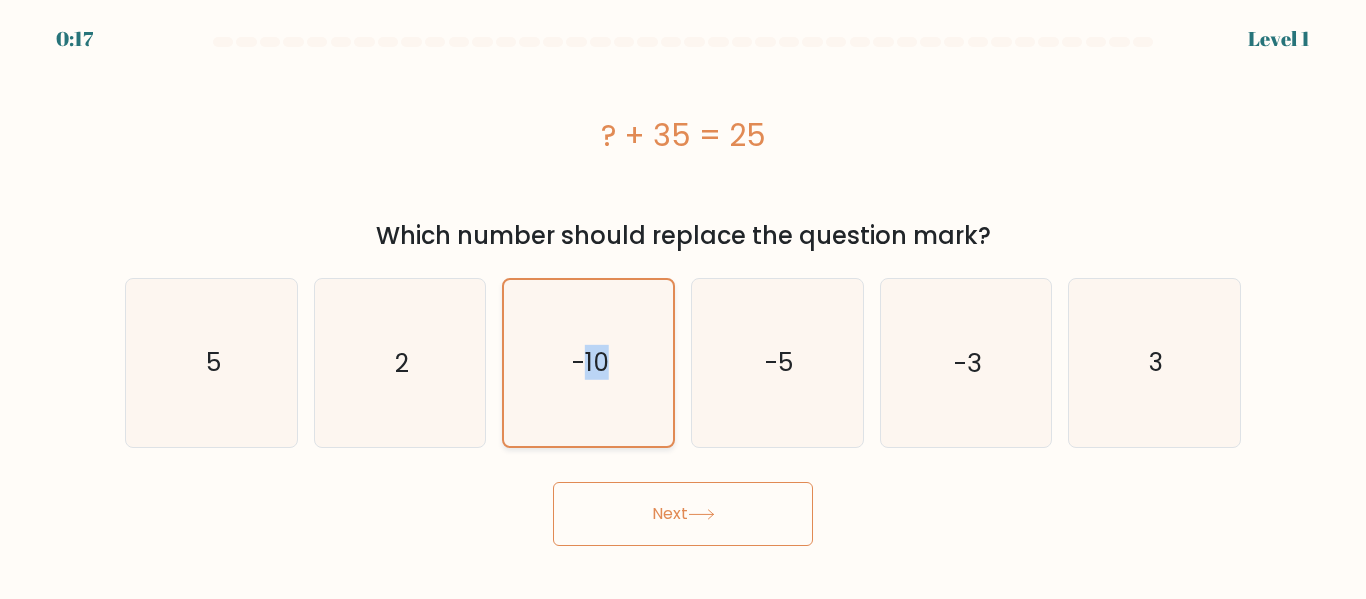 click on "-10" 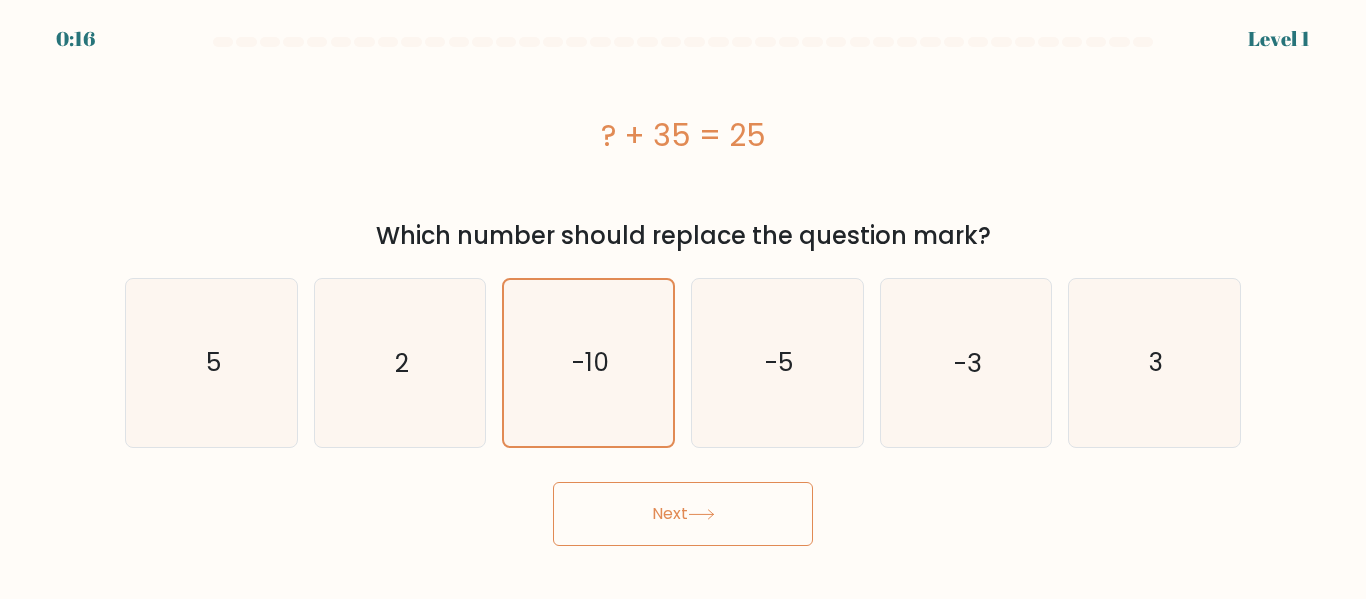 click on "c.
-10" at bounding box center (588, 362) 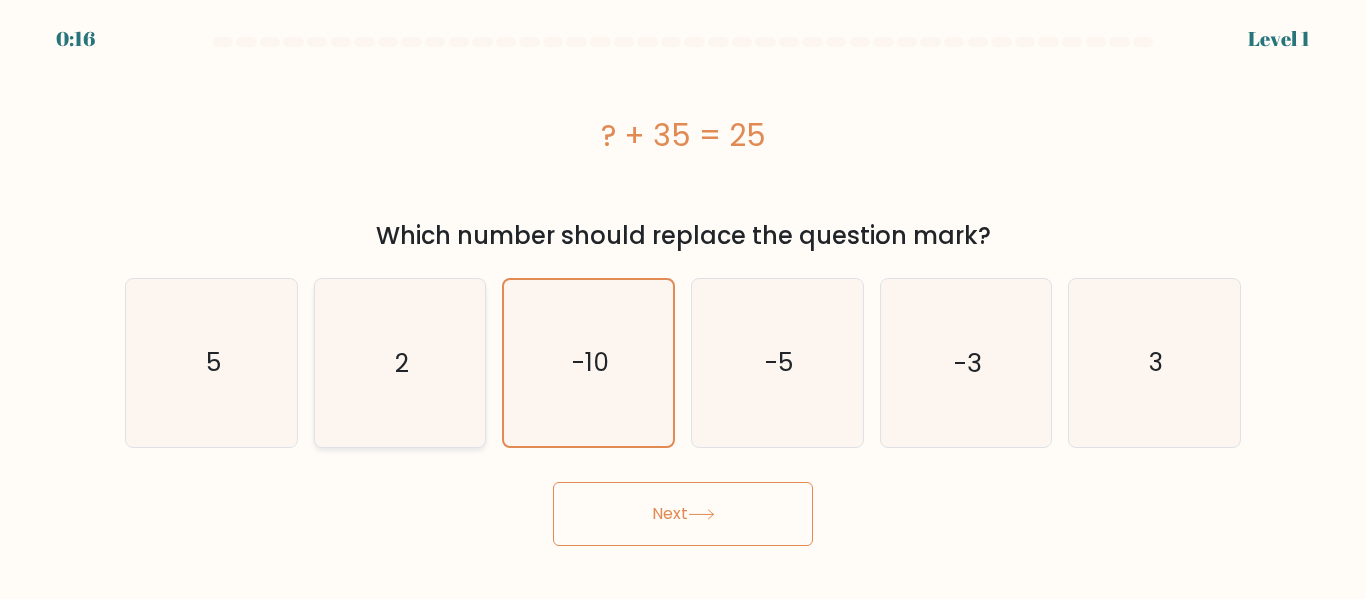 click on "2" 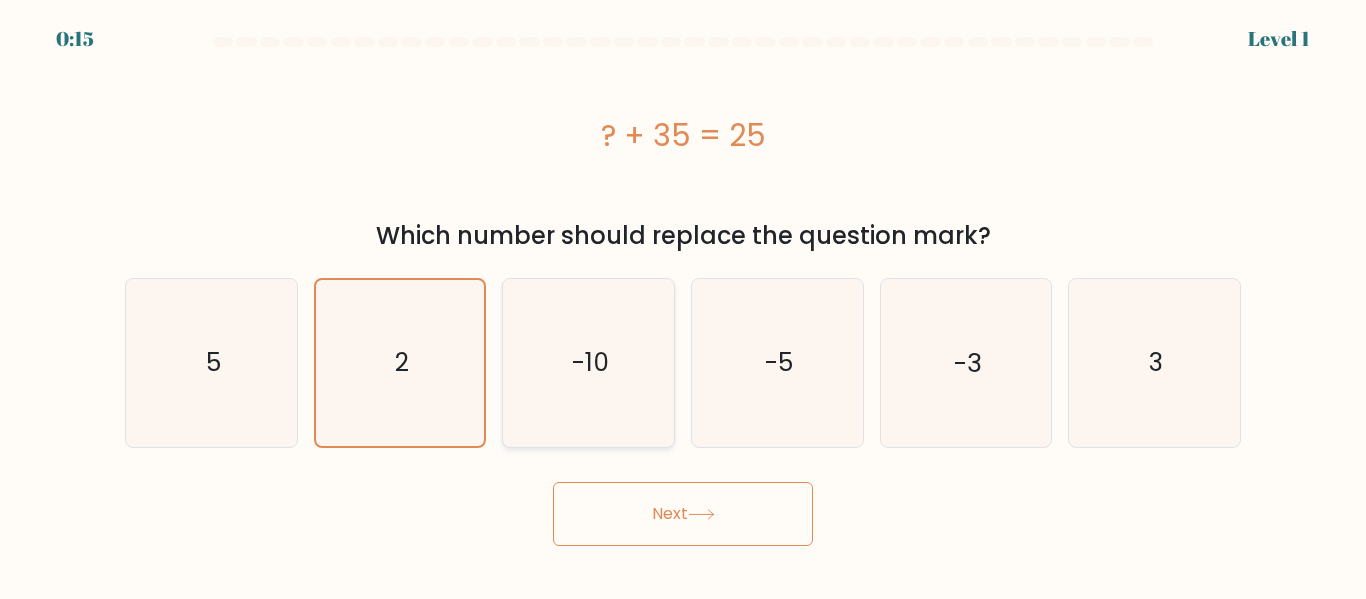 click on "-10" 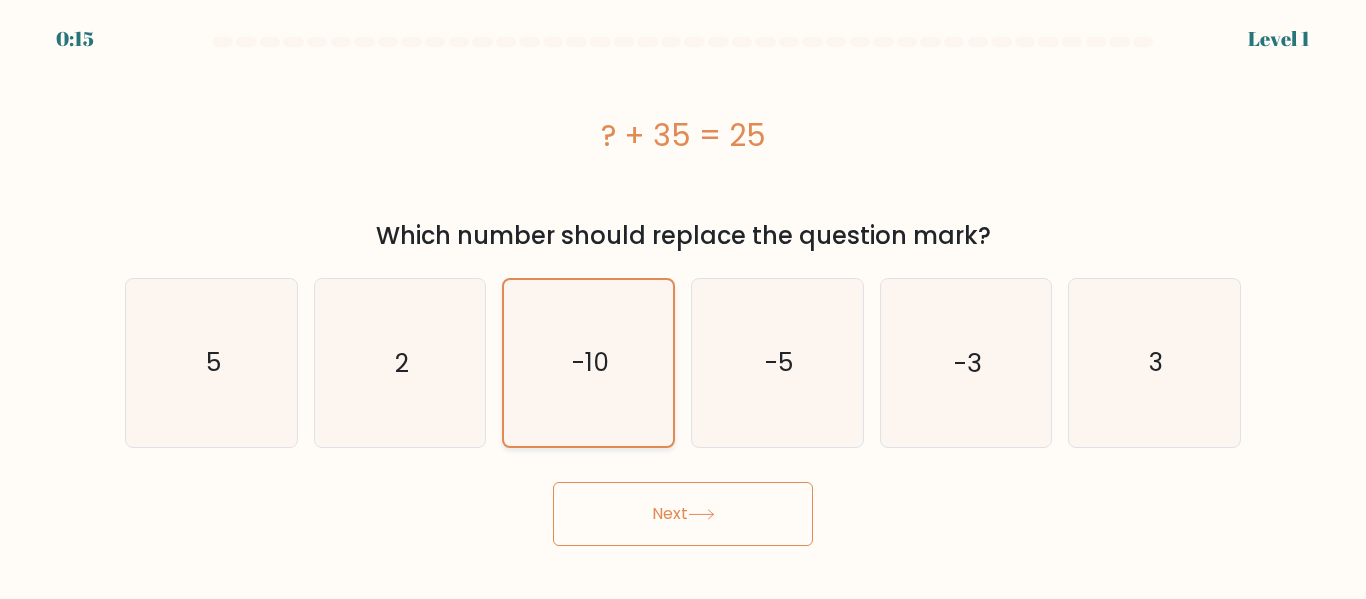 click on "-10" 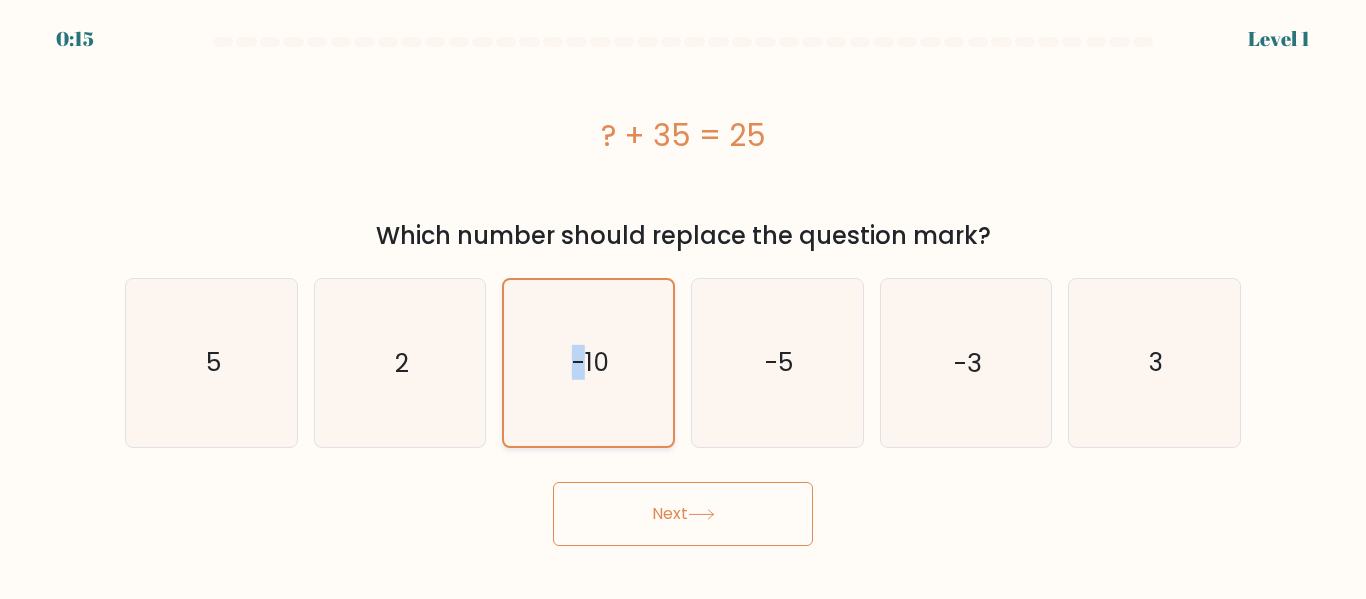 click on "-10" 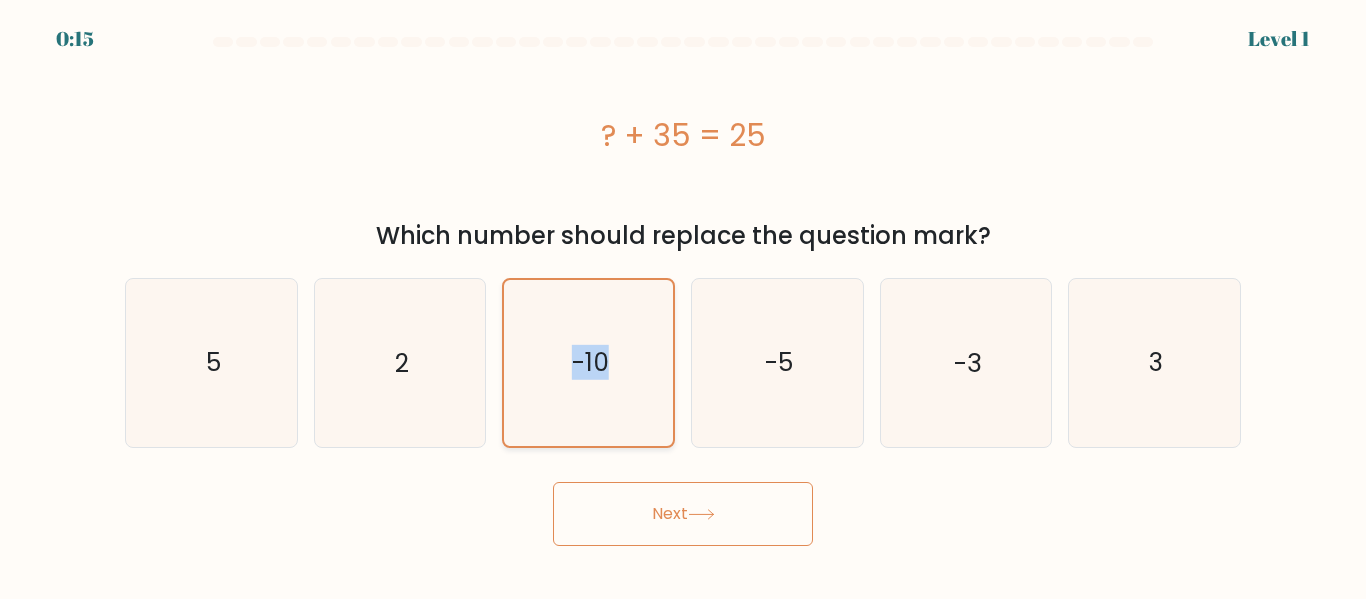 click on "-10" 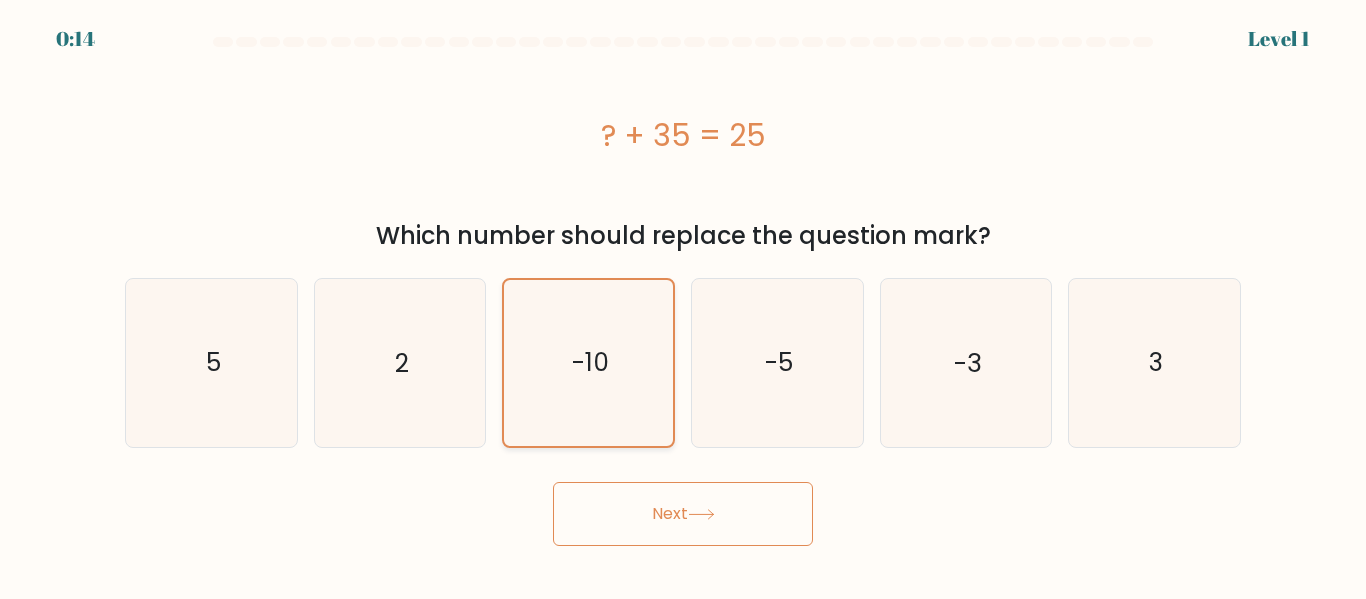 click on "-10" 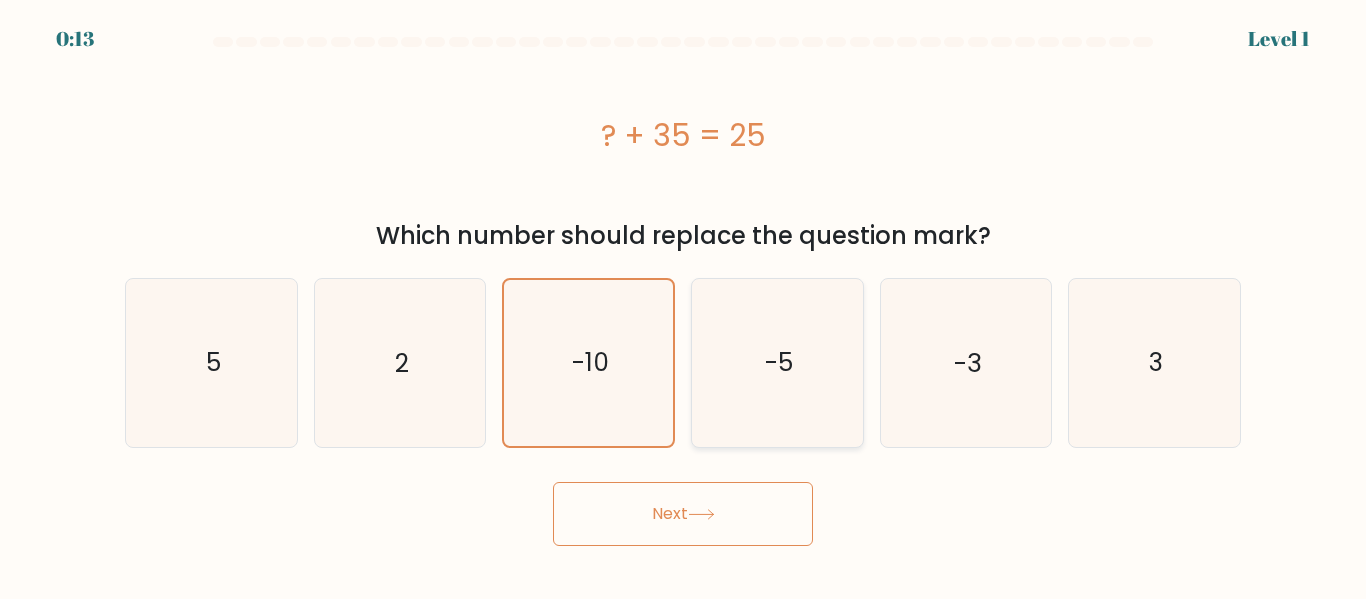 click on "-5" 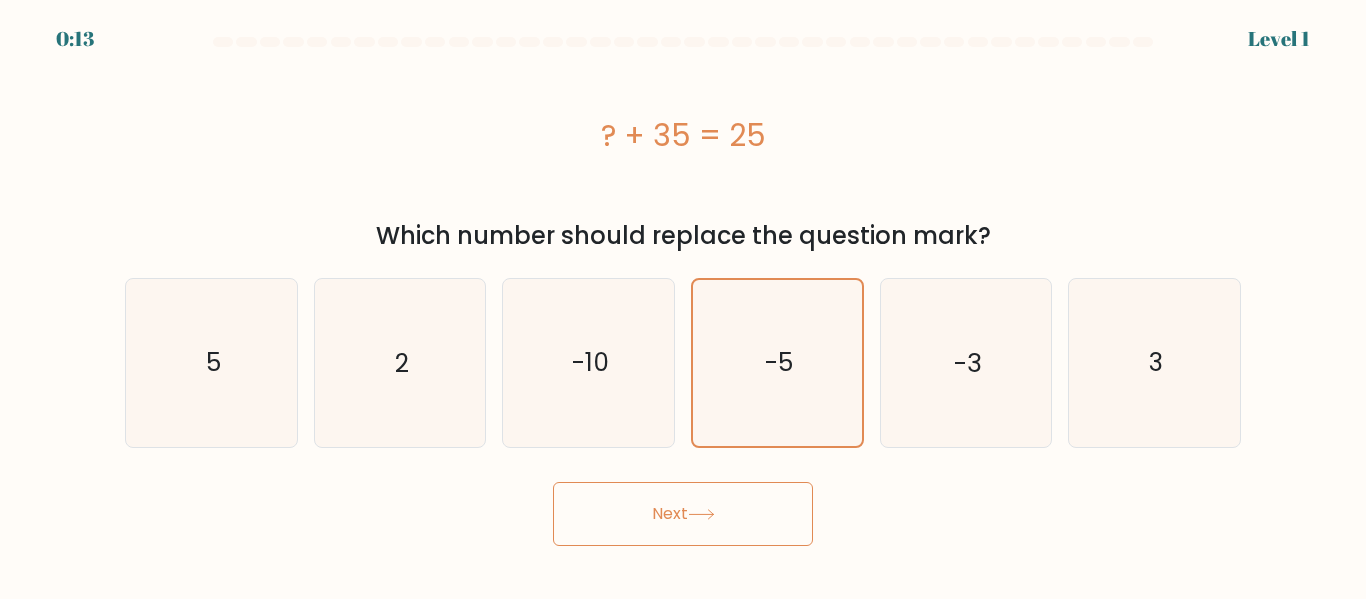 click on "b.
2" at bounding box center (400, 362) 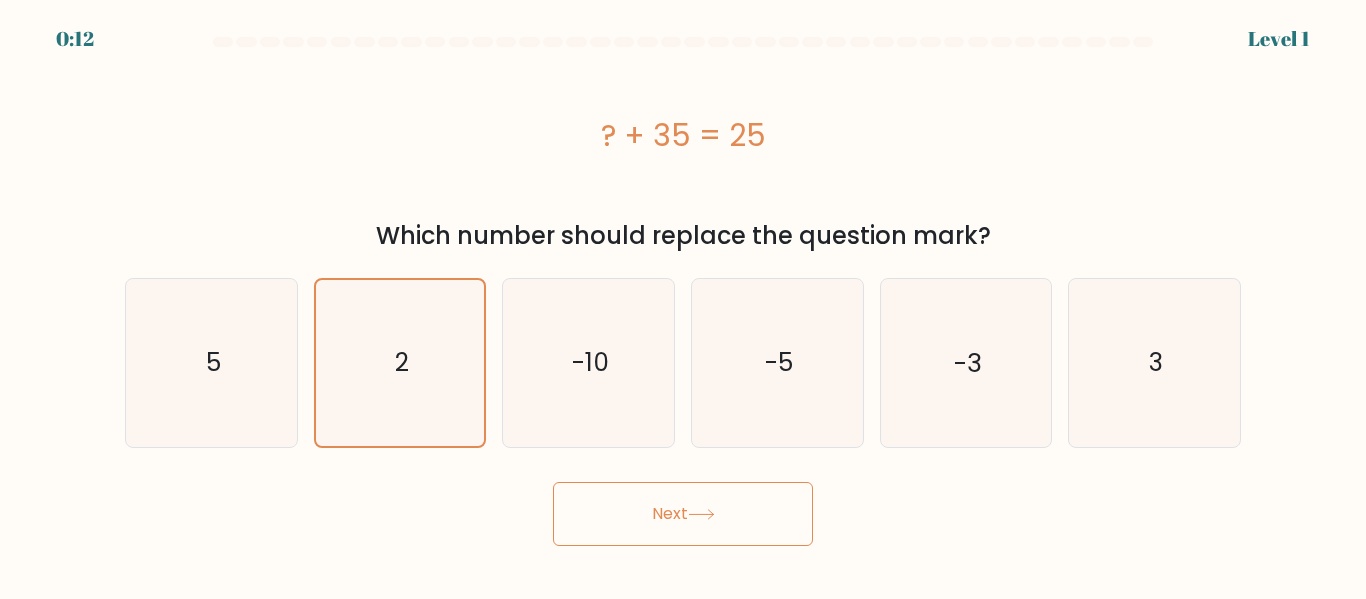 click on "c.
-10" at bounding box center (588, 362) 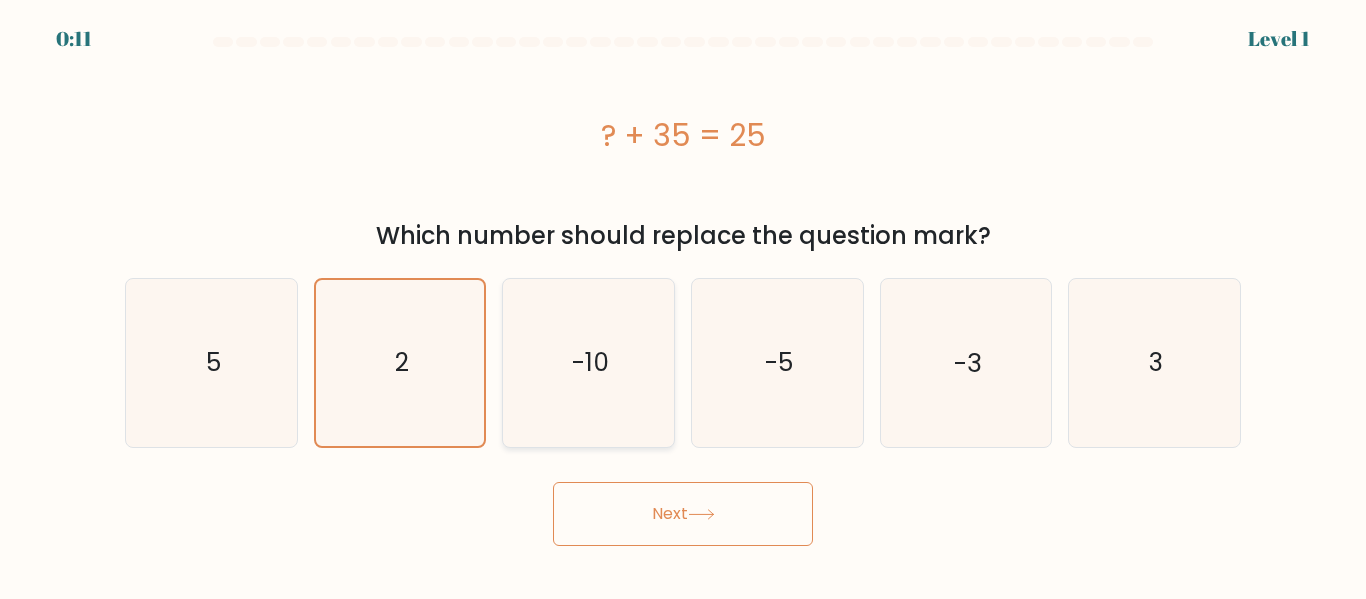 click on "-10" 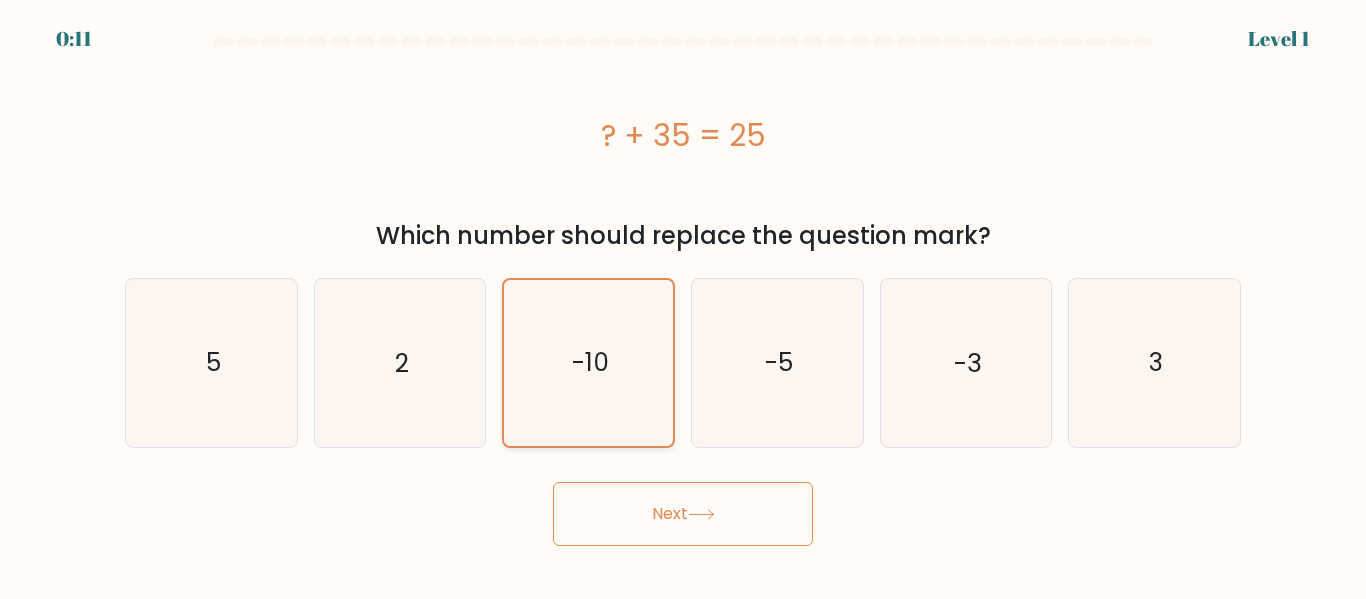 click on "-10" 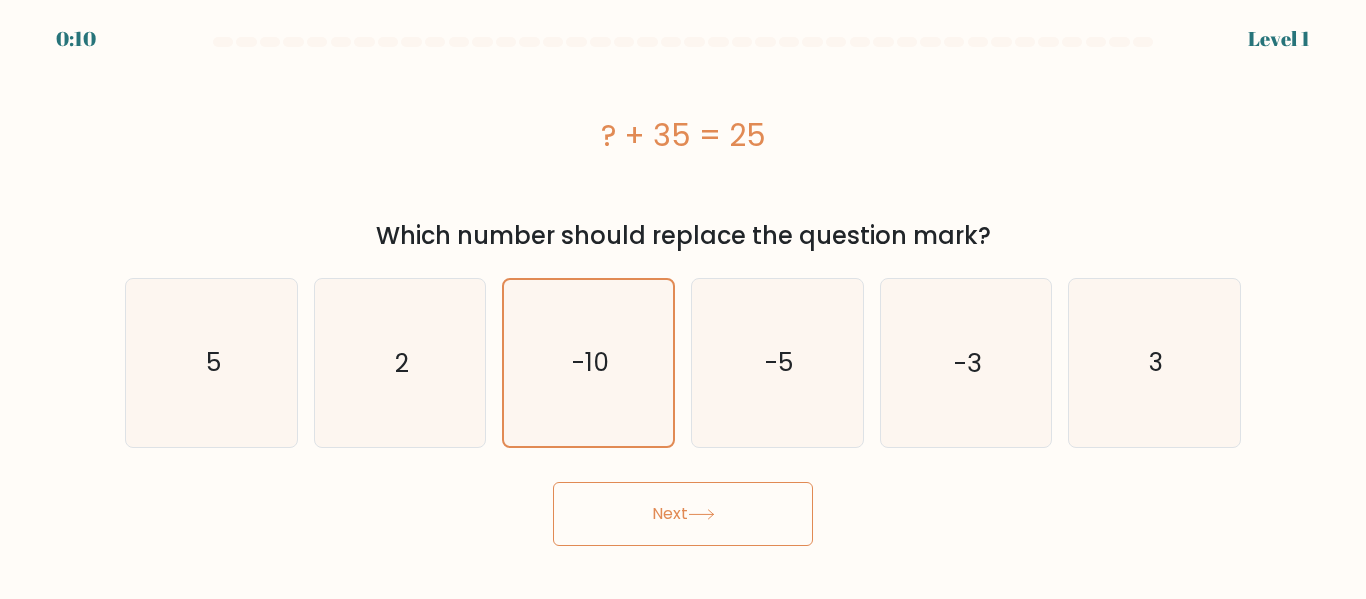 click on "Next" at bounding box center [683, 514] 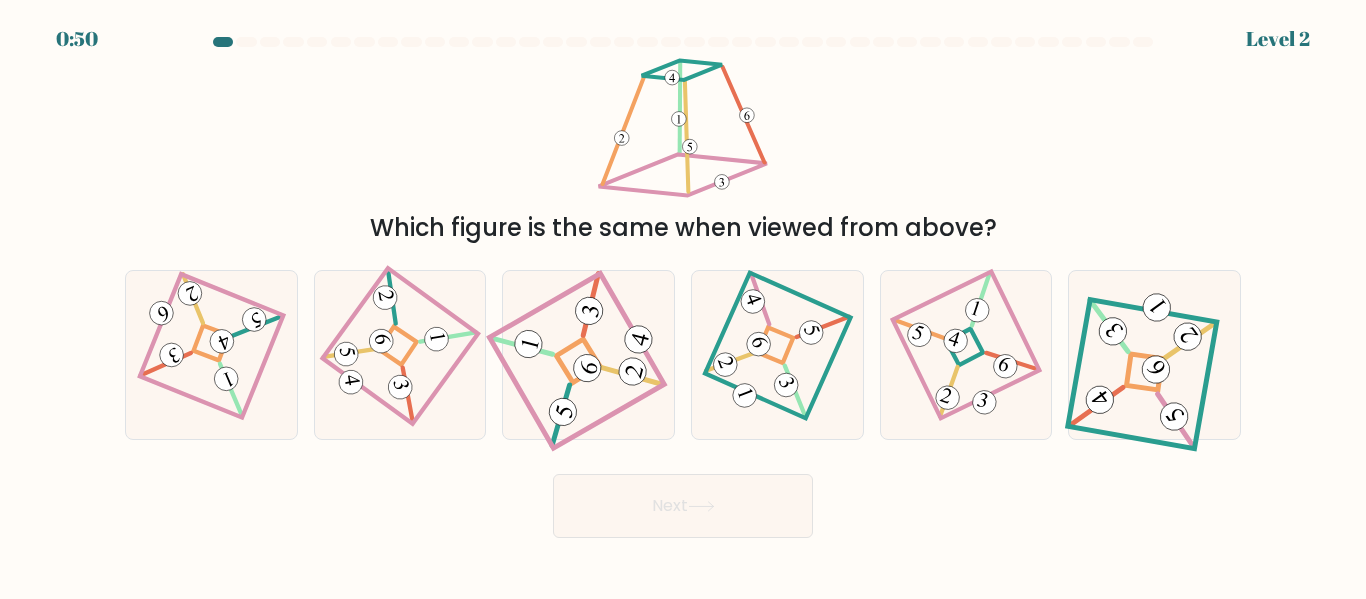 scroll, scrollTop: 235, scrollLeft: 0, axis: vertical 